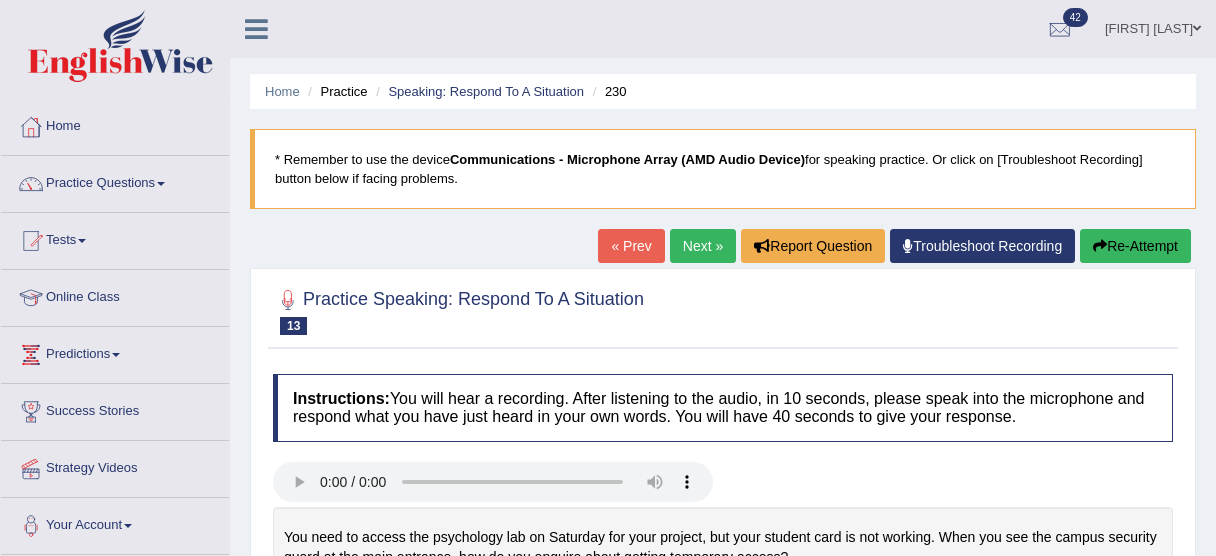 scroll, scrollTop: 294, scrollLeft: 0, axis: vertical 